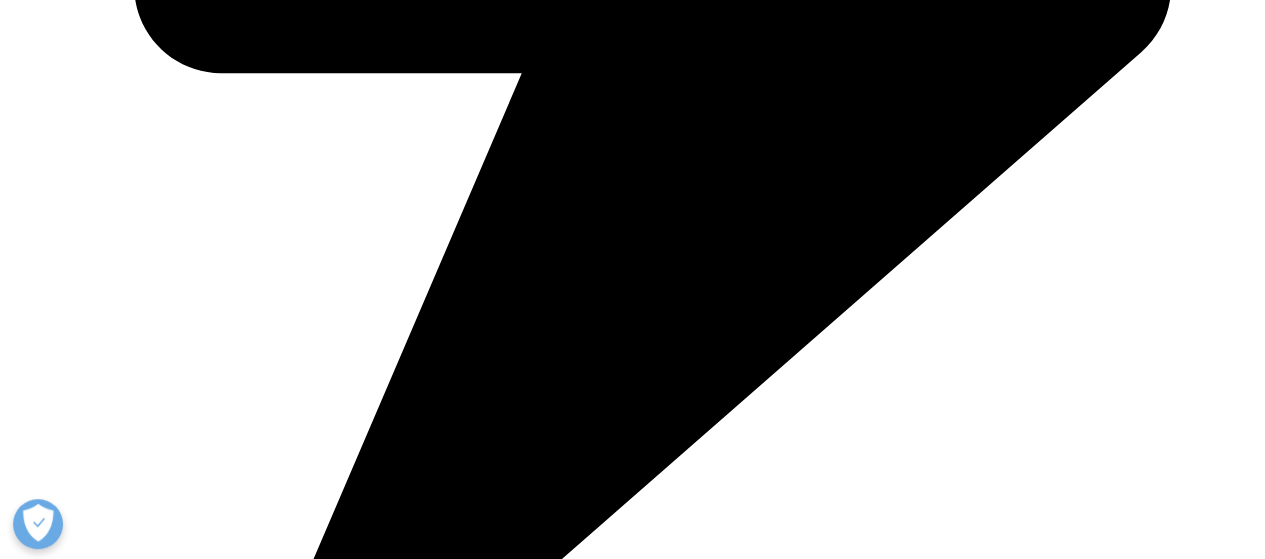 scroll, scrollTop: 1190, scrollLeft: 0, axis: vertical 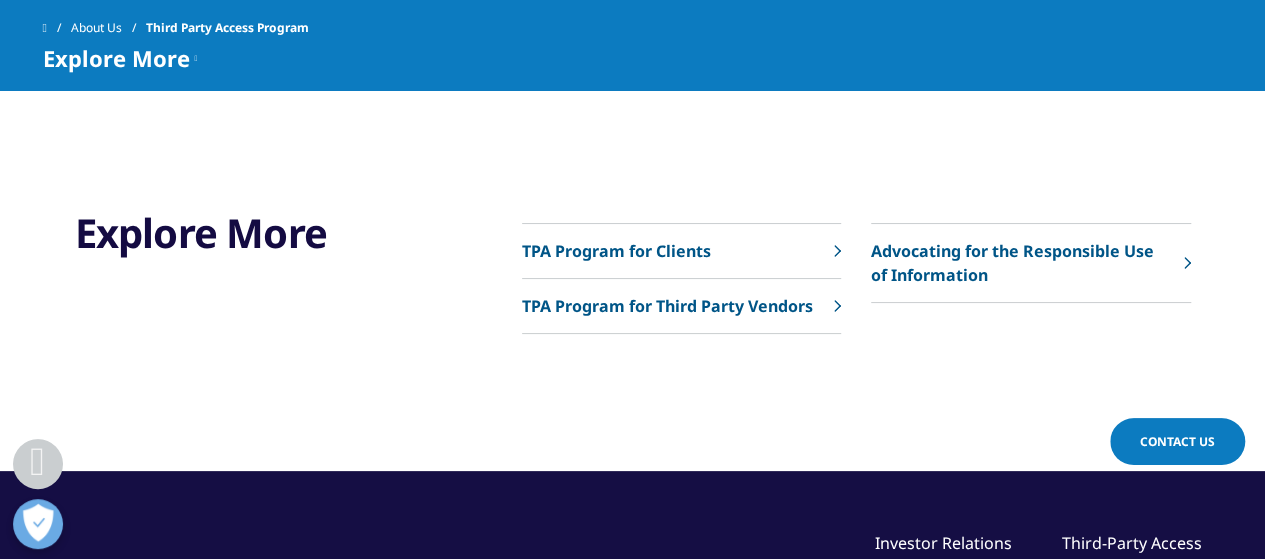 click on "TPA Program for Clients" at bounding box center [616, 251] 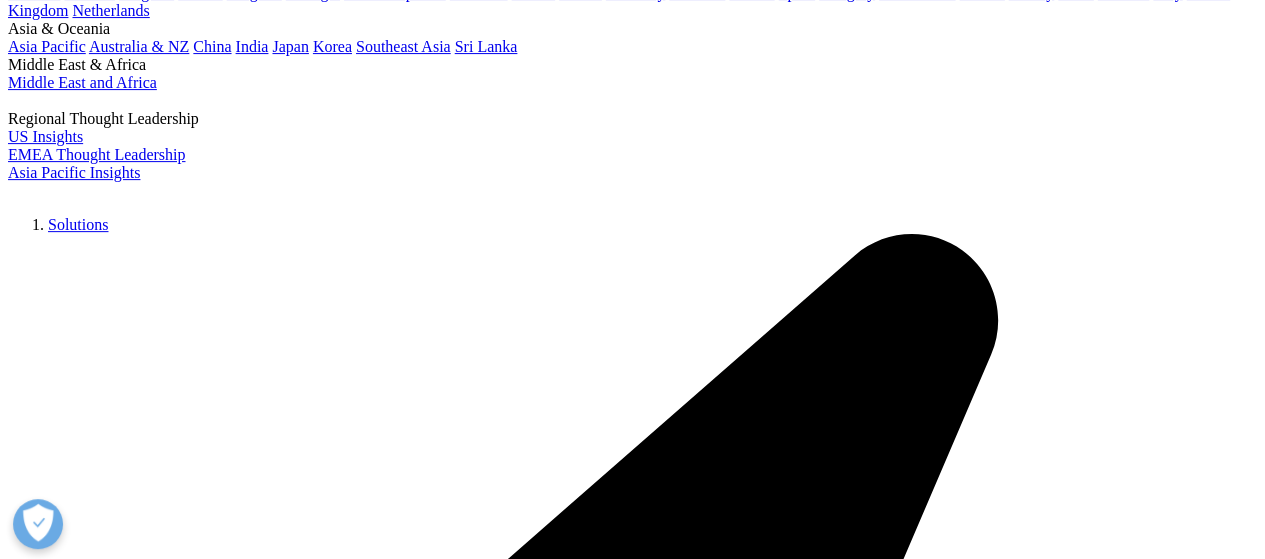 scroll, scrollTop: 252, scrollLeft: 0, axis: vertical 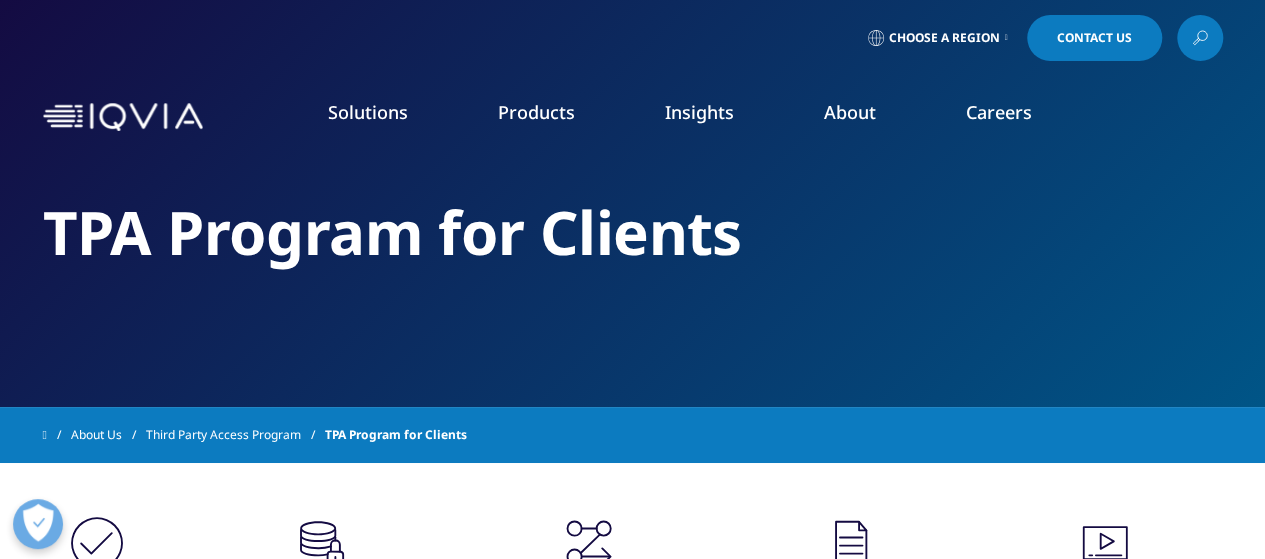 click on "Contact Us" at bounding box center (1094, 38) 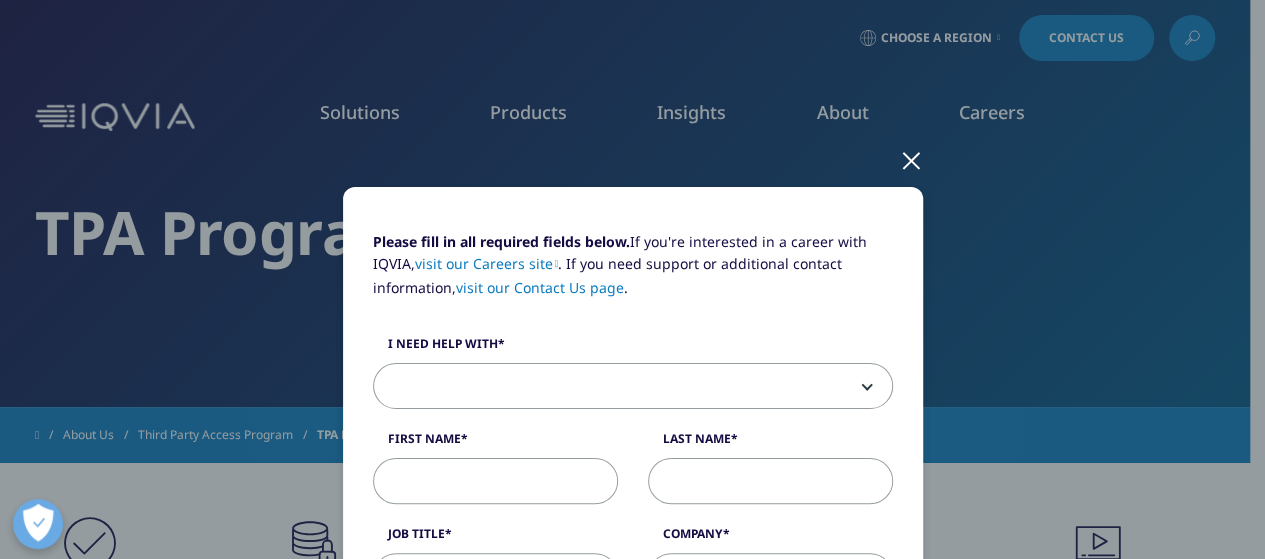 click at bounding box center (911, 159) 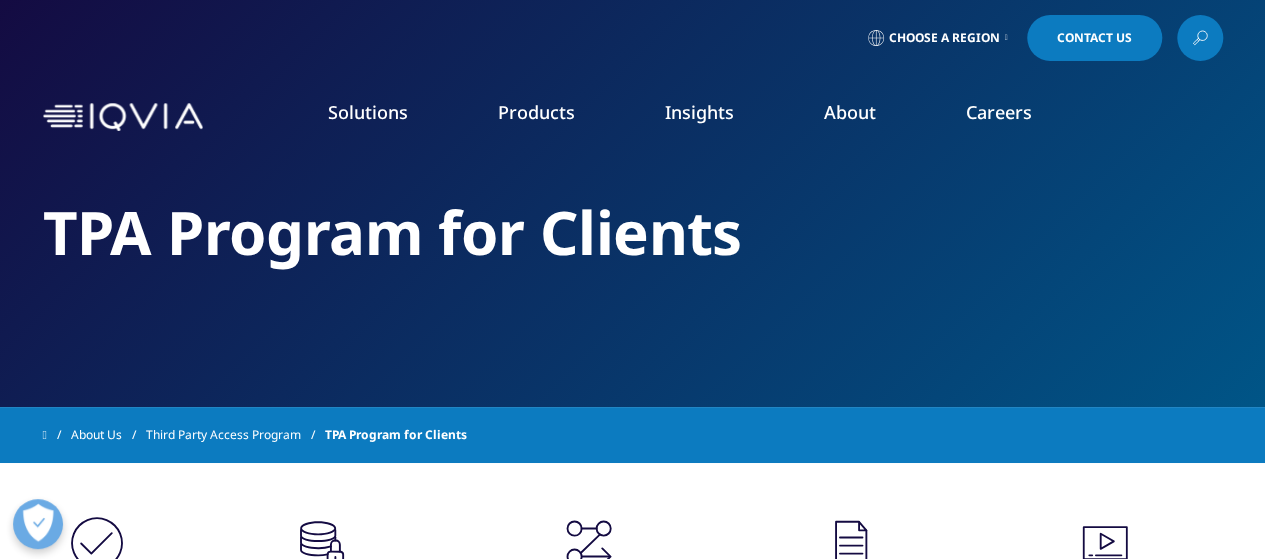 click on "Choose a Region" at bounding box center (944, 38) 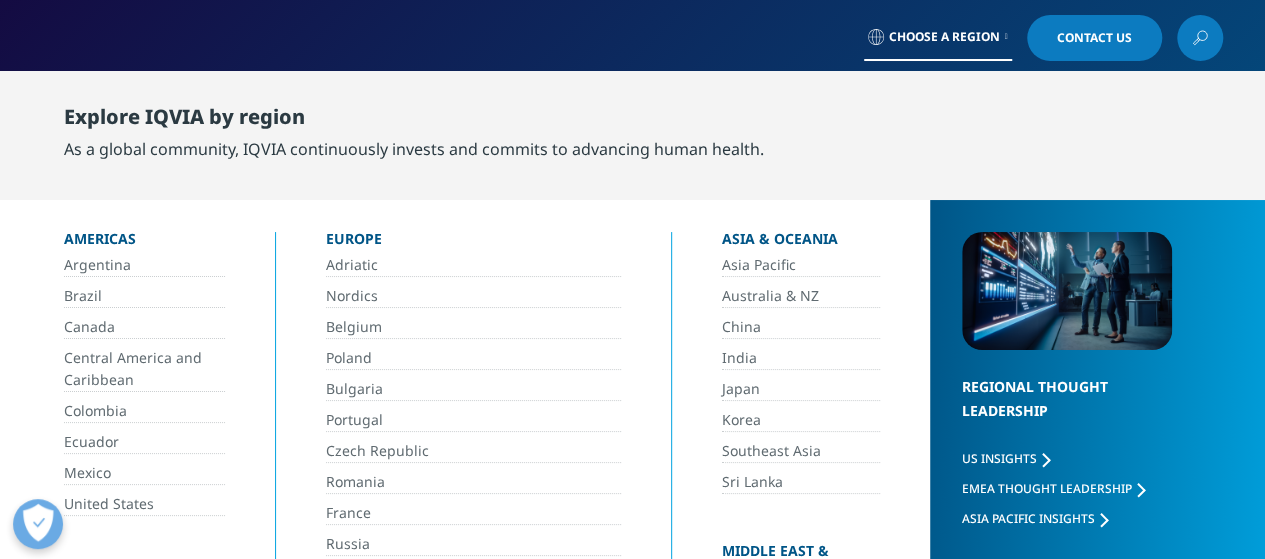 click on "Belgium" at bounding box center (473, 327) 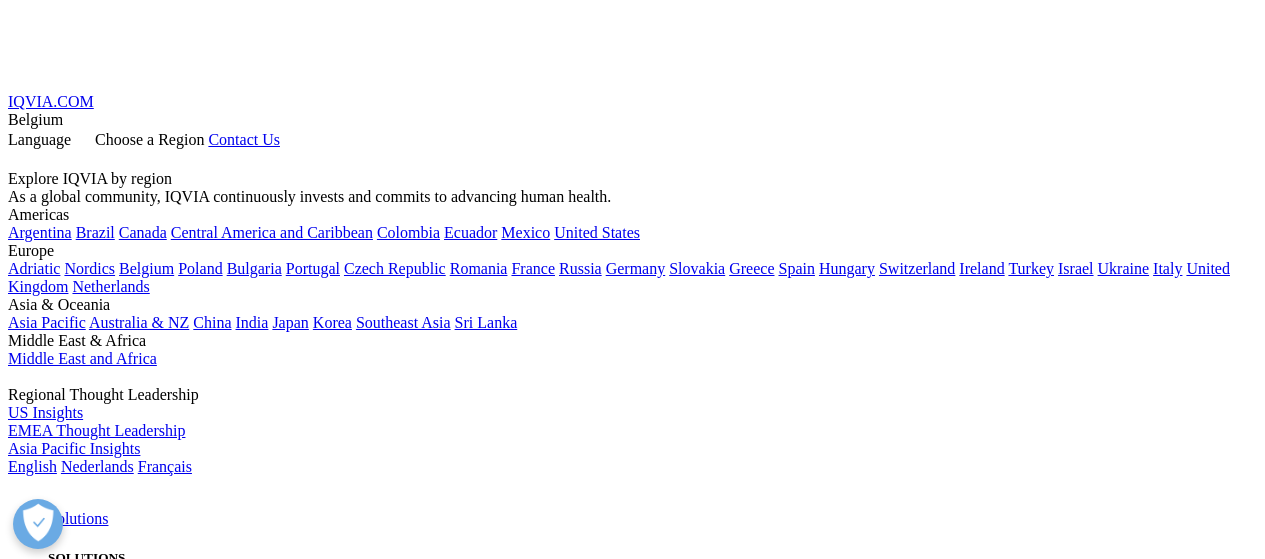 scroll, scrollTop: 642, scrollLeft: 0, axis: vertical 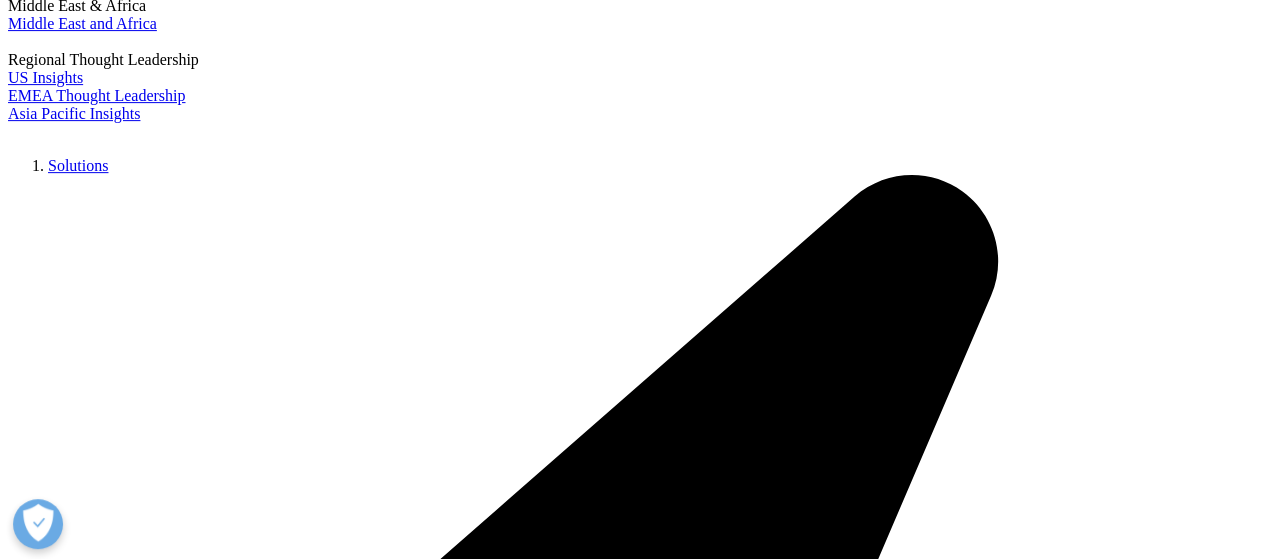 click on "Third Party Access Program" at bounding box center (164, 14740) 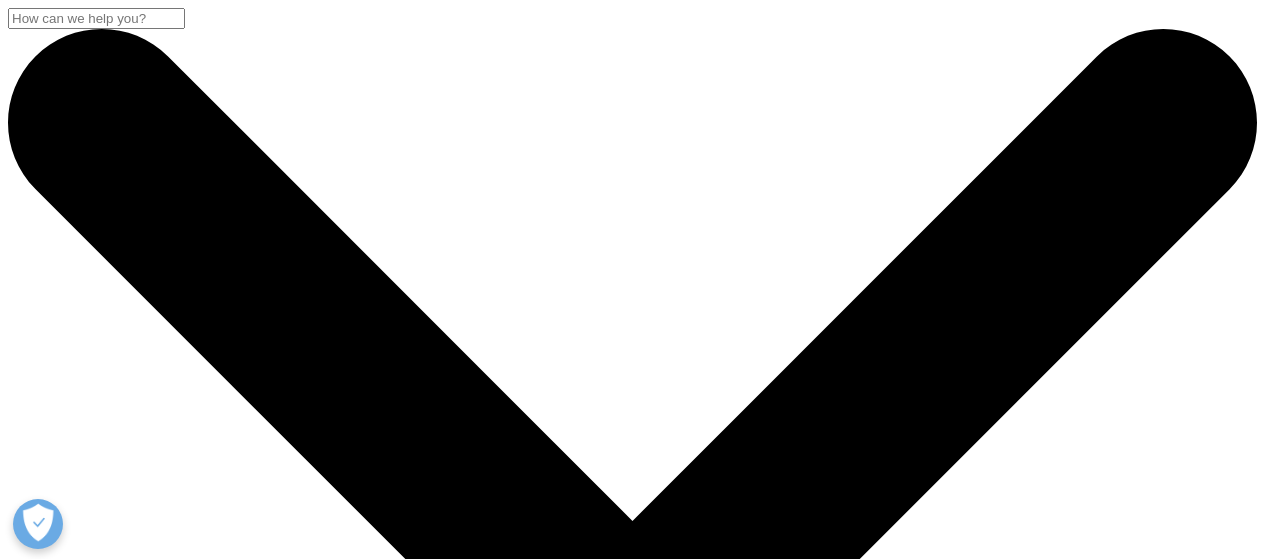 scroll, scrollTop: 0, scrollLeft: 0, axis: both 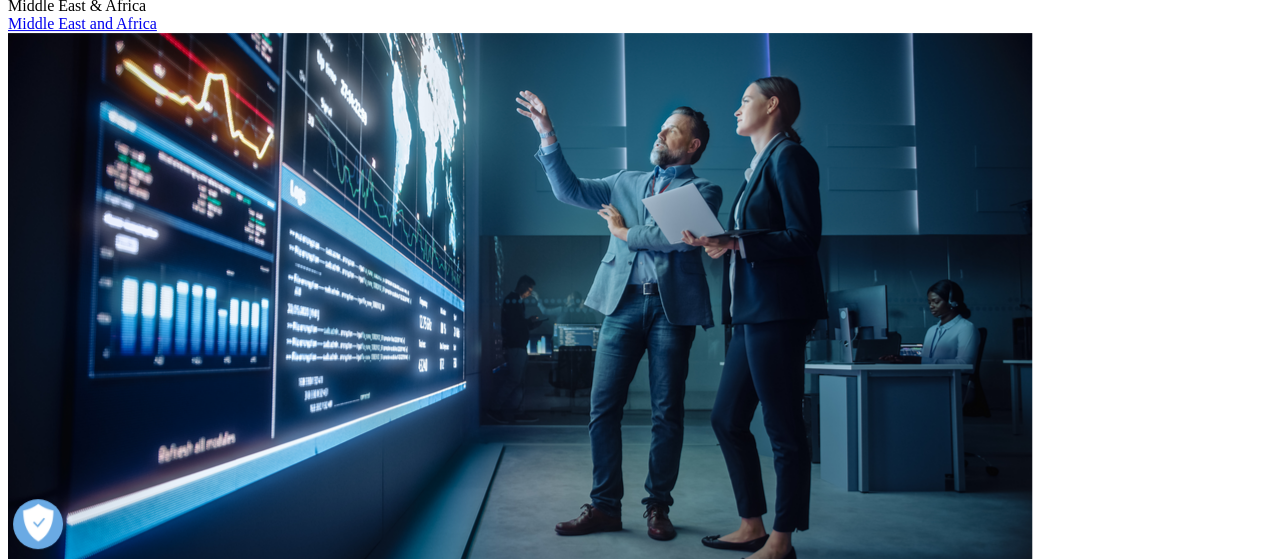 click on "TPA Program for Vendors" at bounding box center [657, 22535] 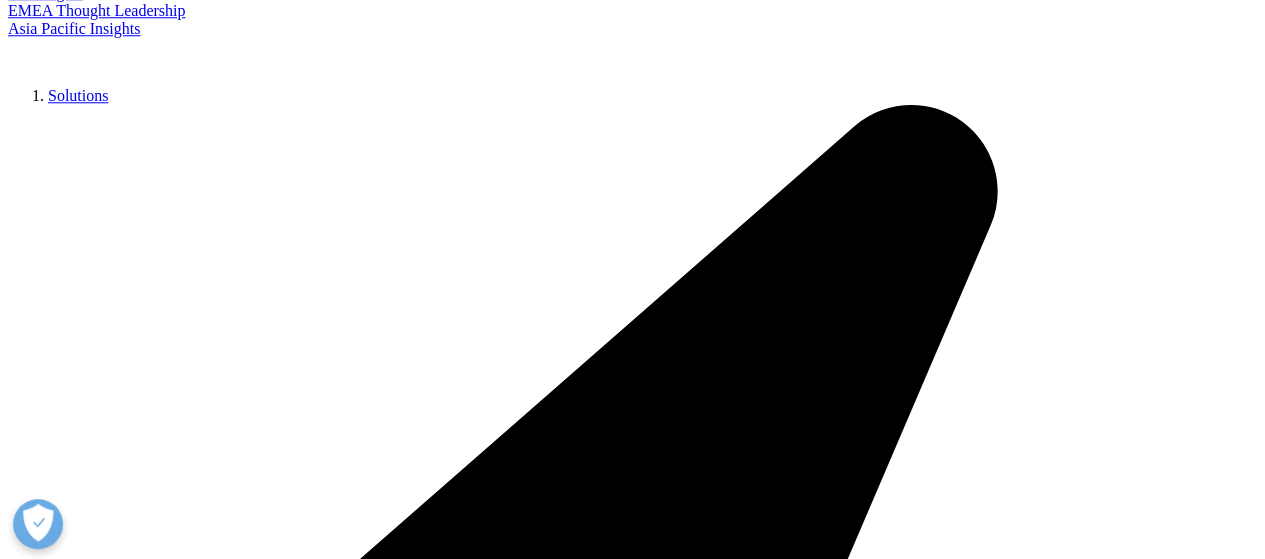 scroll, scrollTop: 970, scrollLeft: 0, axis: vertical 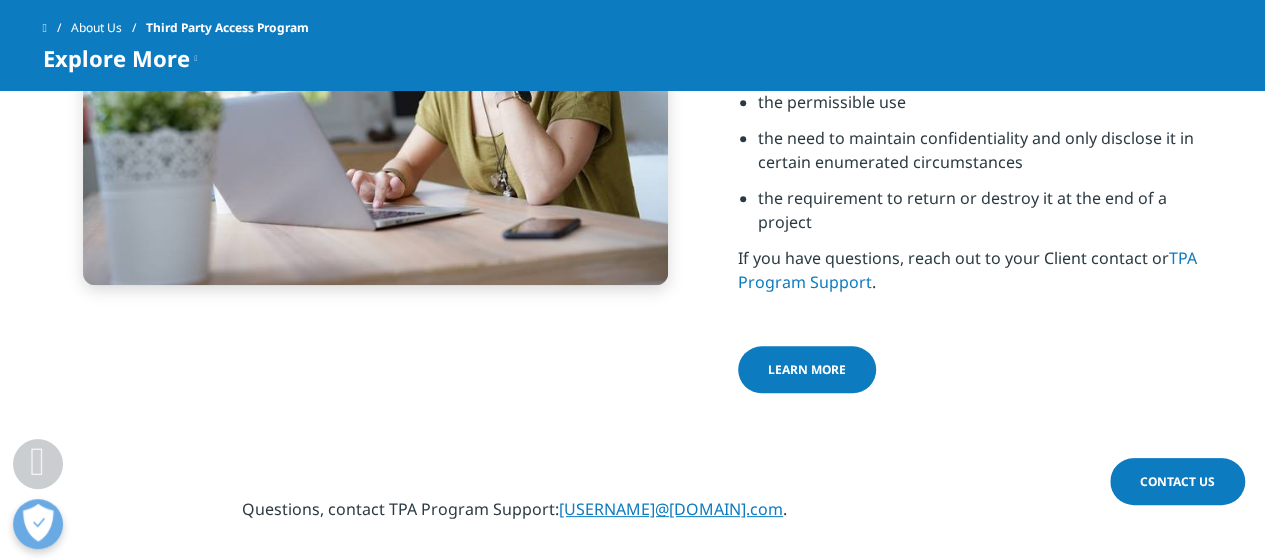 click on "Learn more" at bounding box center (807, 369) 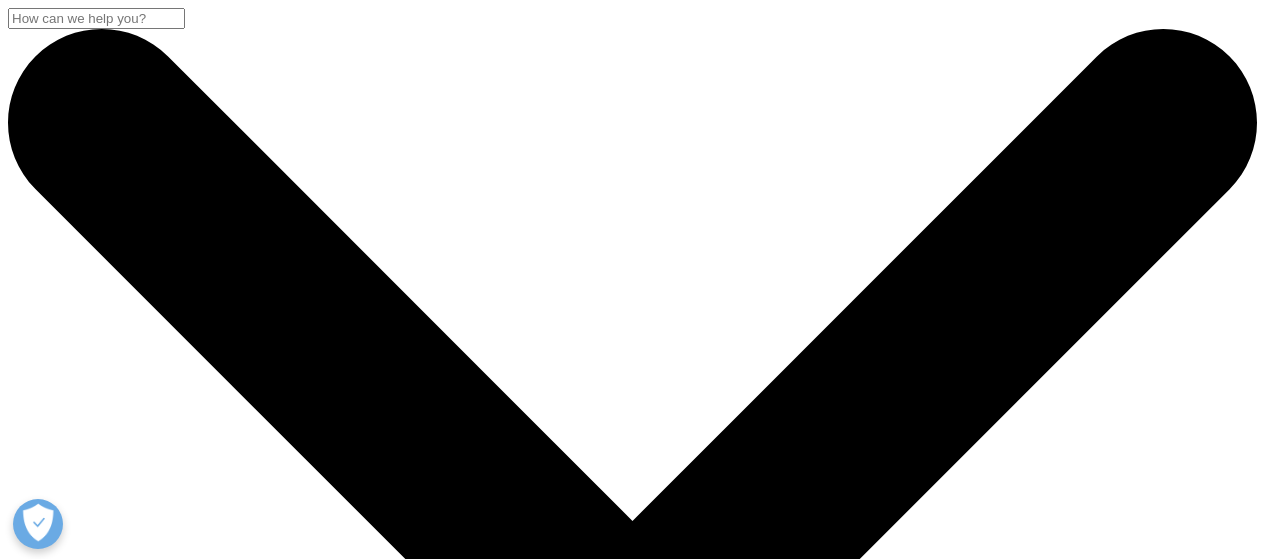 scroll, scrollTop: 0, scrollLeft: 0, axis: both 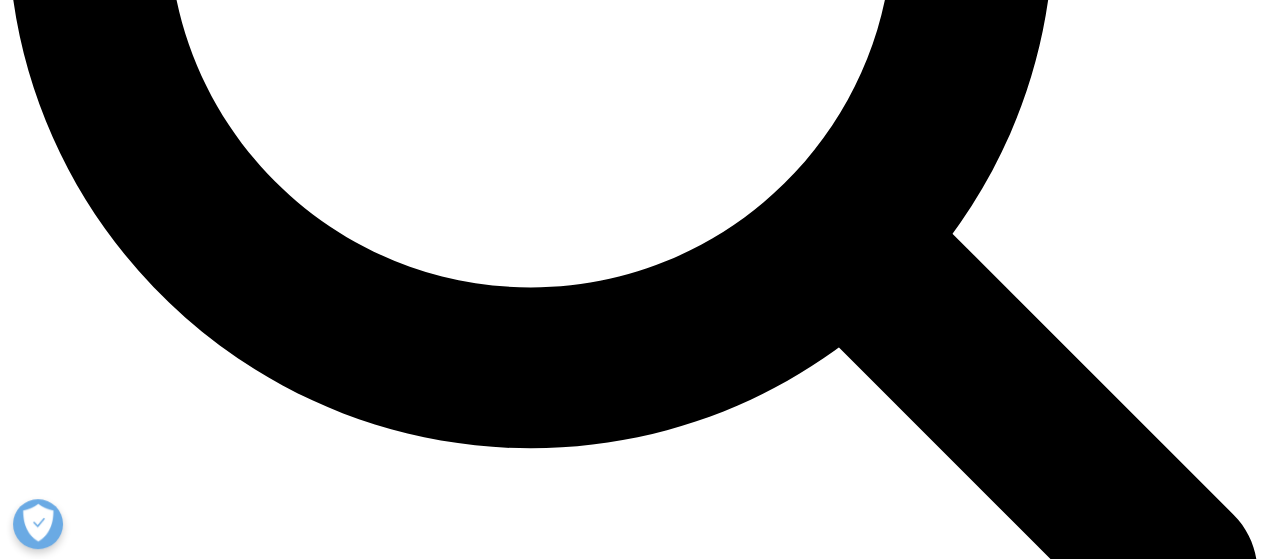 click on "TPA Program for Clients" at bounding box center [652, 23430] 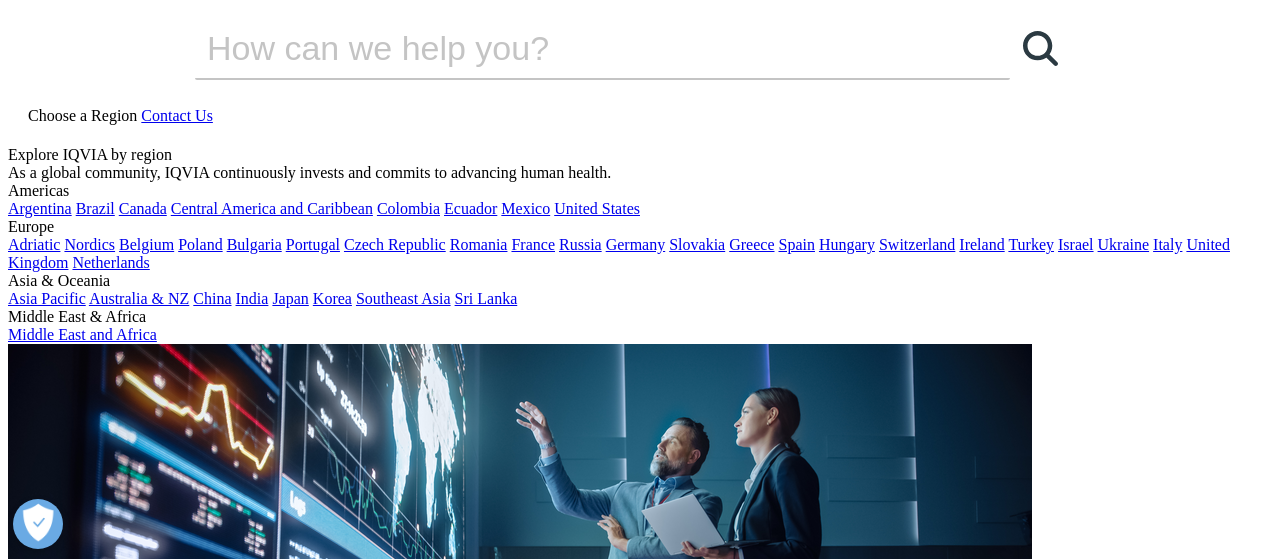 scroll, scrollTop: 353, scrollLeft: 0, axis: vertical 